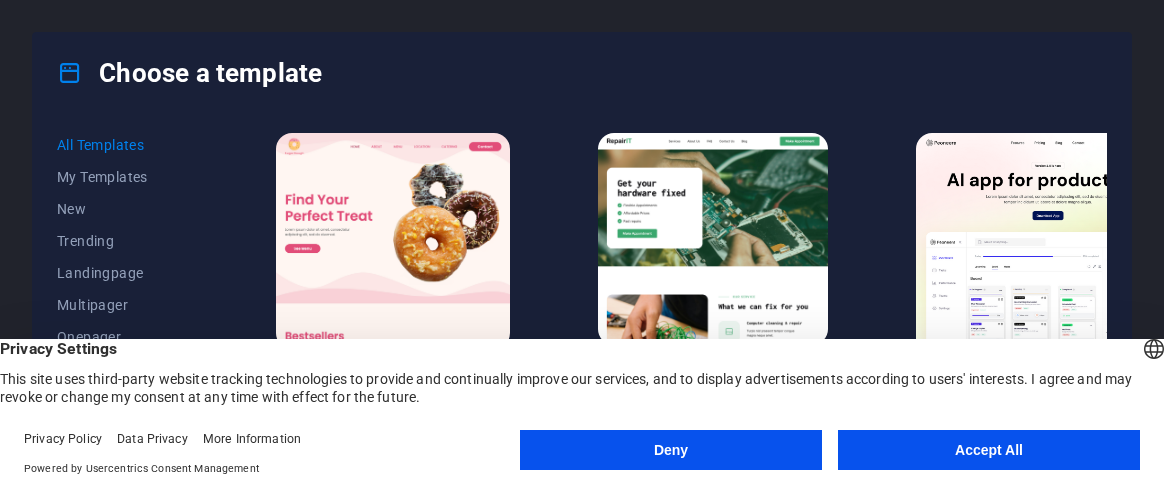 scroll, scrollTop: 0, scrollLeft: 0, axis: both 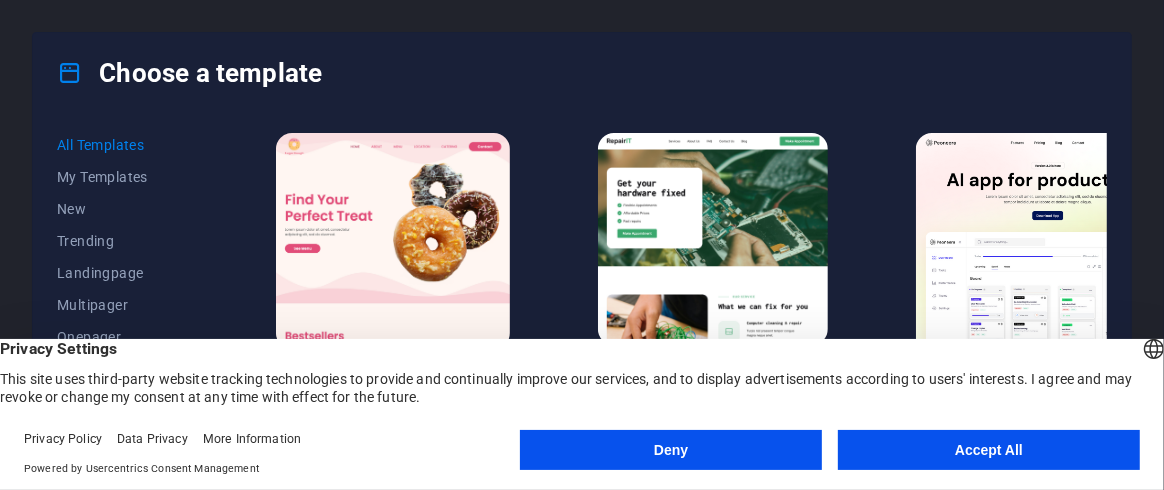 click on "Accept All" at bounding box center [989, 450] 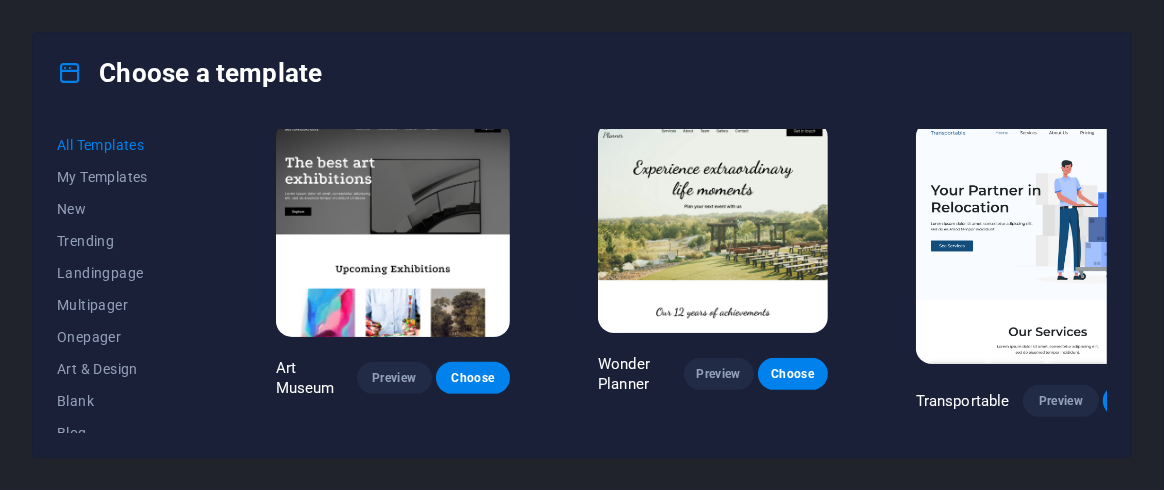 scroll, scrollTop: 0, scrollLeft: 0, axis: both 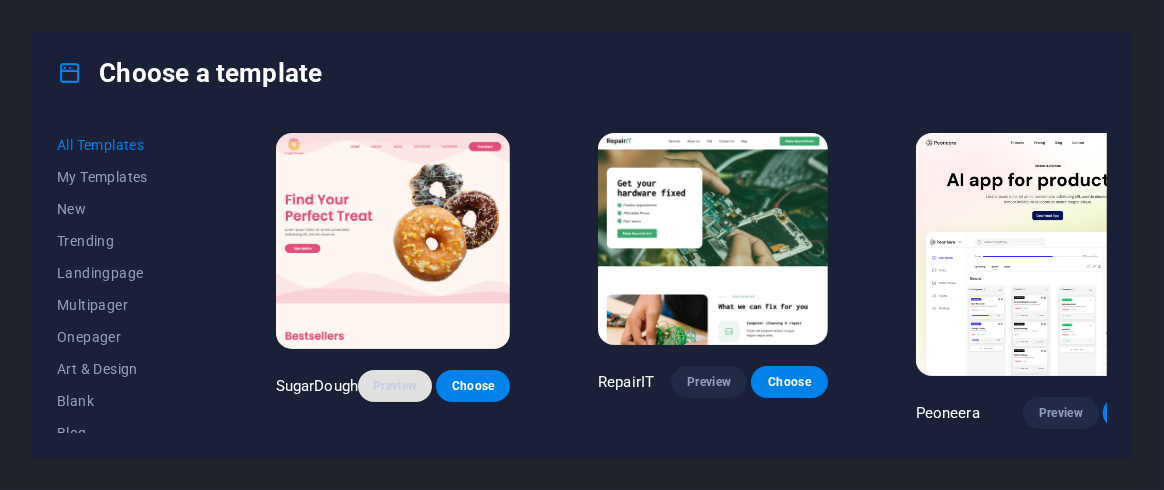 click on "Preview" at bounding box center (395, 386) 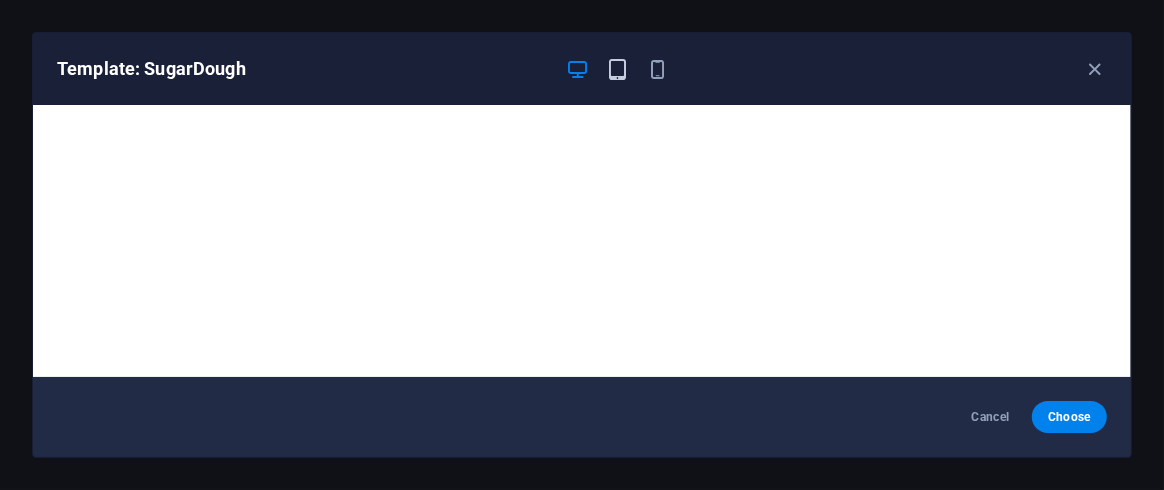click at bounding box center [617, 69] 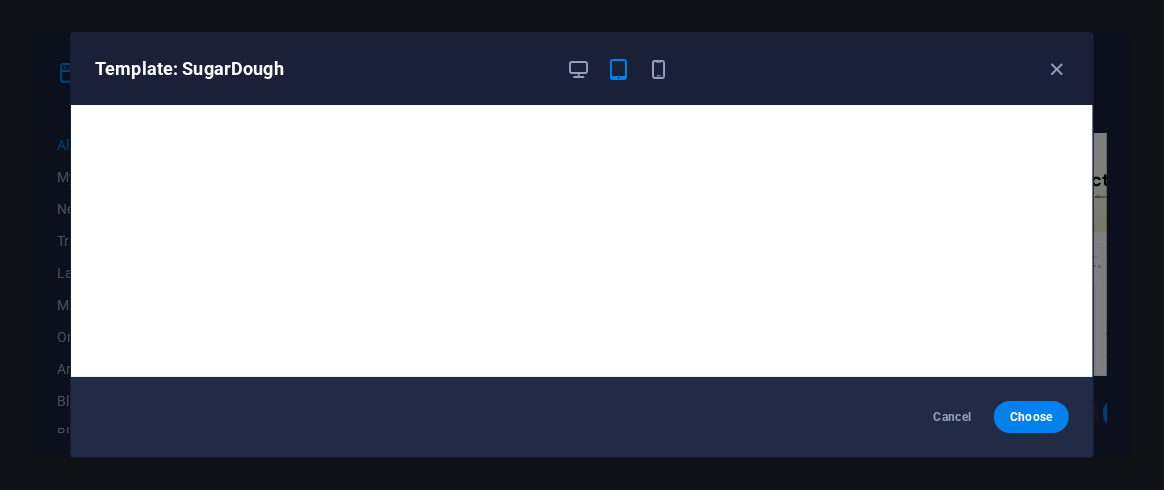 scroll, scrollTop: 4, scrollLeft: 0, axis: vertical 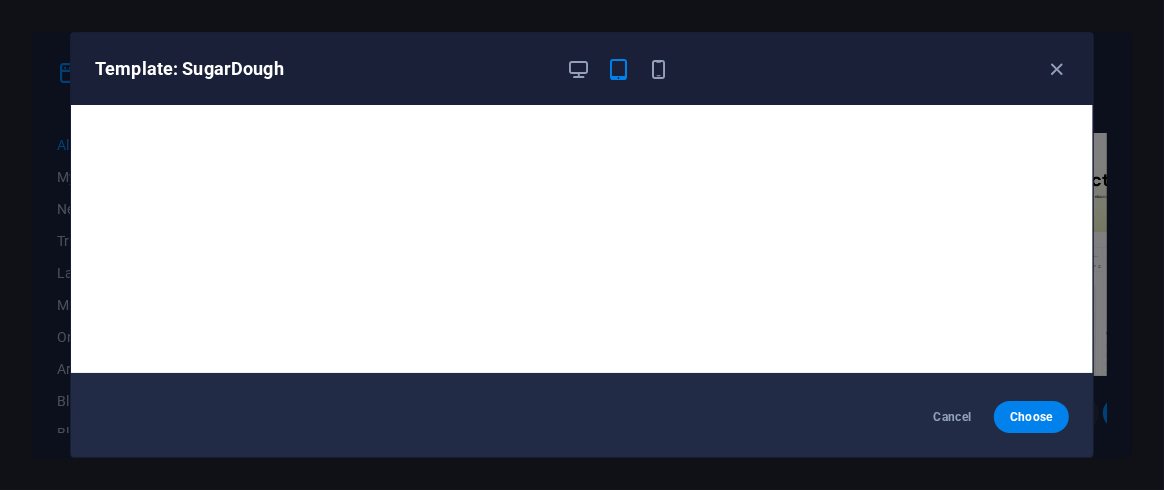 drag, startPoint x: 1059, startPoint y: 63, endPoint x: 998, endPoint y: 101, distance: 71.867935 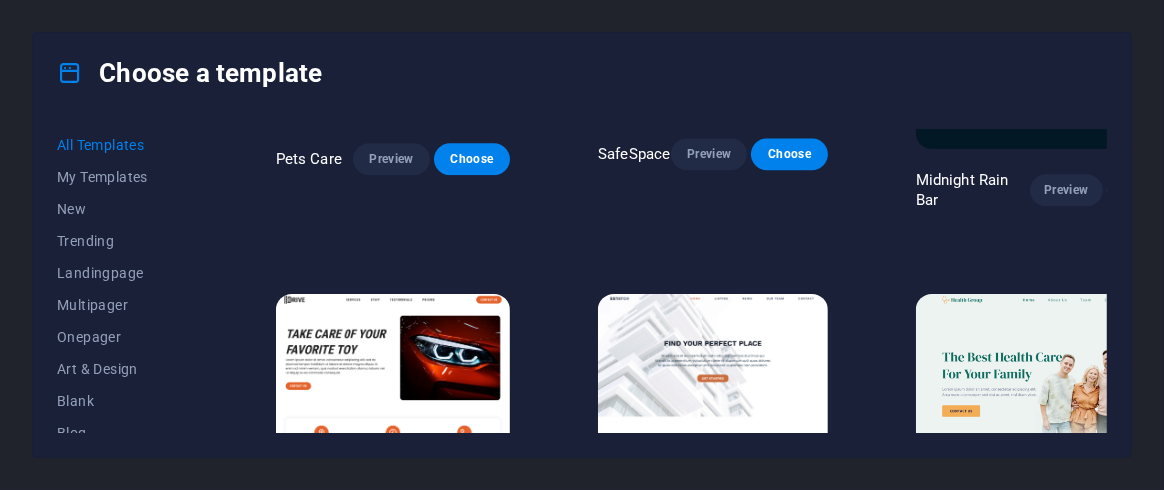 scroll, scrollTop: 3287, scrollLeft: 0, axis: vertical 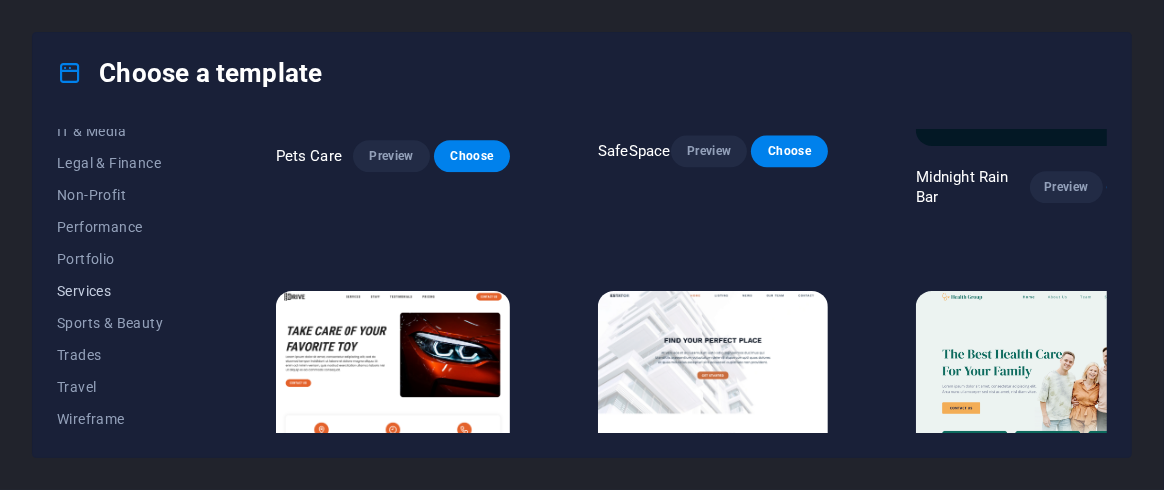 click on "Services" at bounding box center [122, 291] 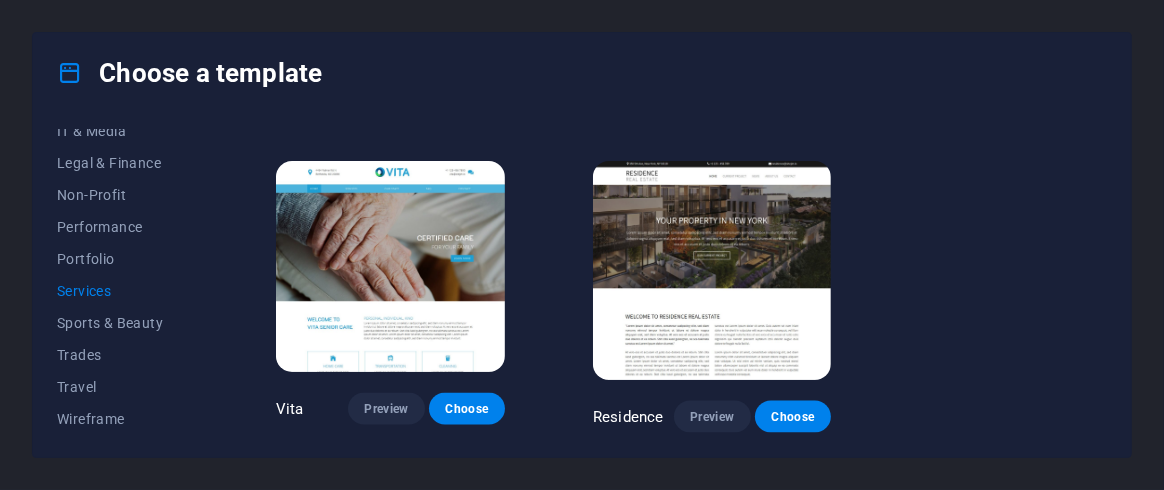 scroll, scrollTop: 578, scrollLeft: 0, axis: vertical 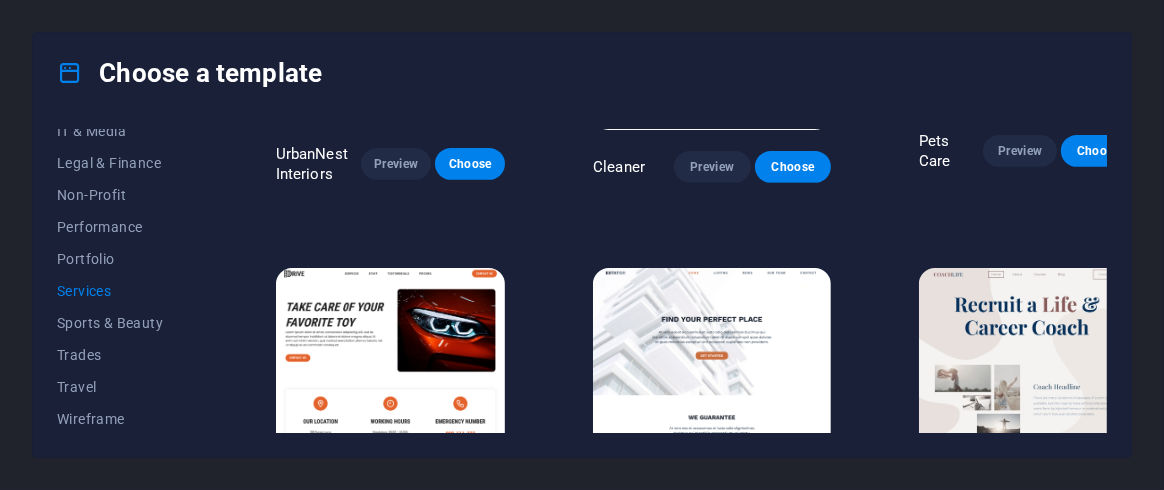 click on "Services" at bounding box center [122, 291] 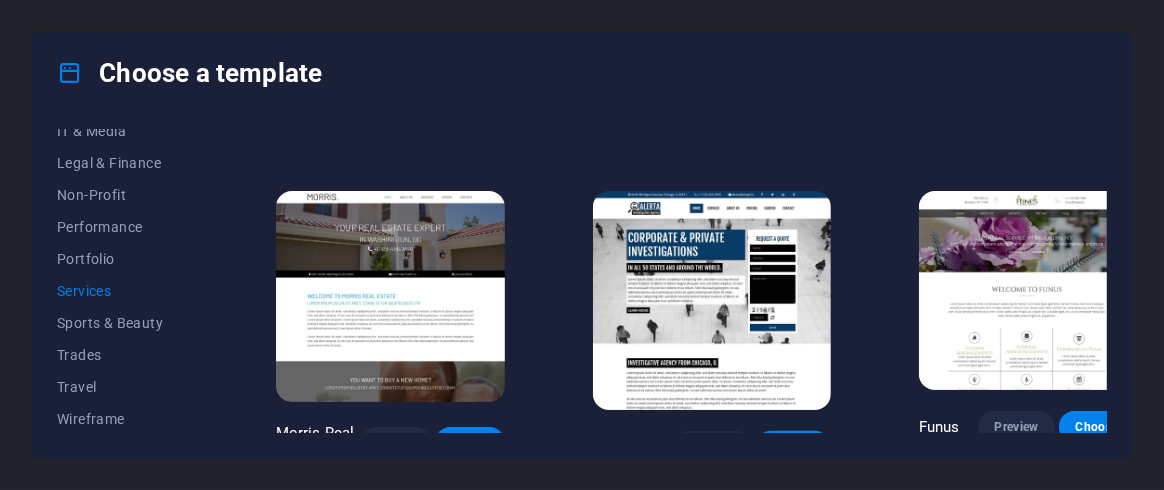 scroll, scrollTop: 1367, scrollLeft: 0, axis: vertical 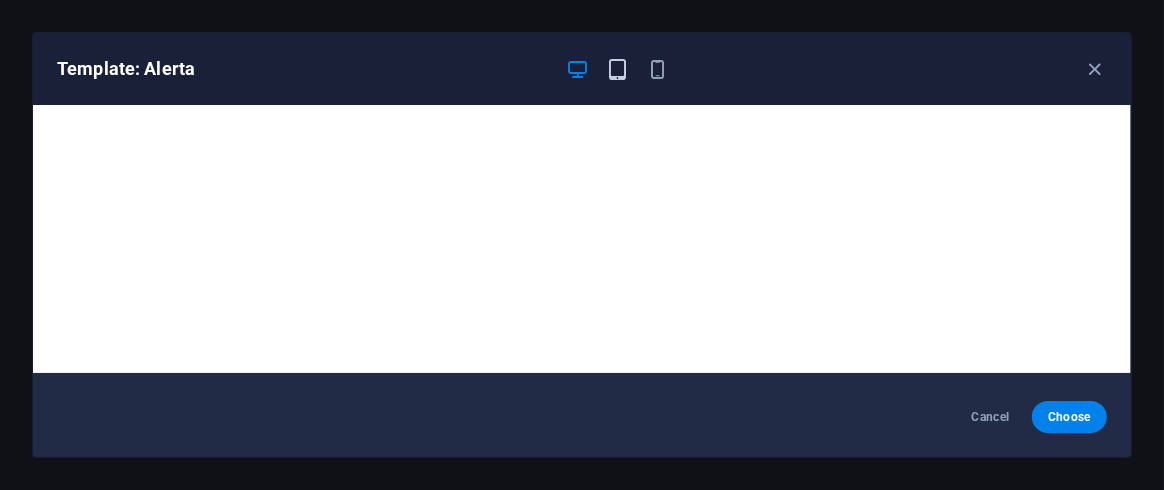 click at bounding box center (617, 69) 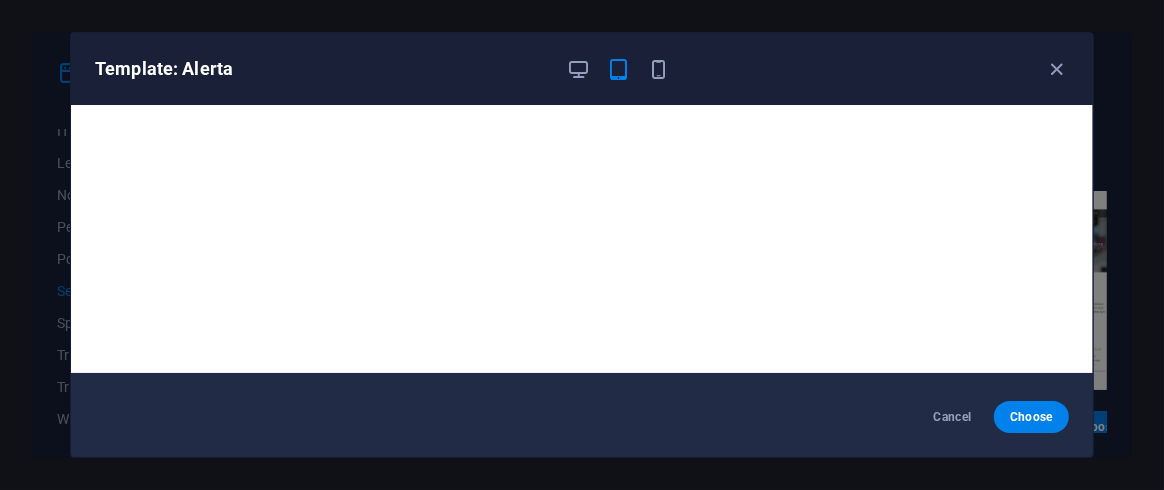click on "Template: Alerta" at bounding box center [323, 69] 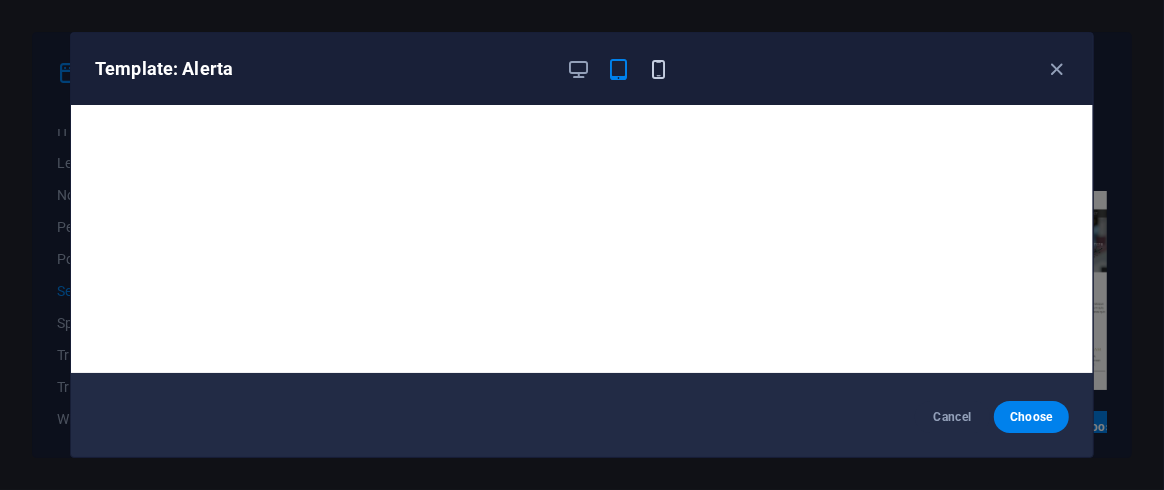 click at bounding box center (659, 69) 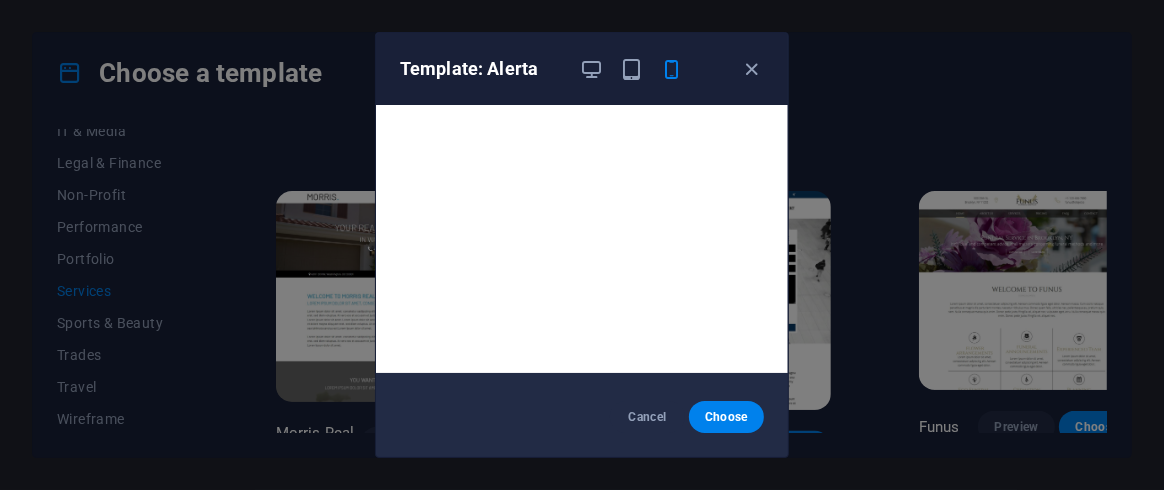 scroll, scrollTop: 0, scrollLeft: 0, axis: both 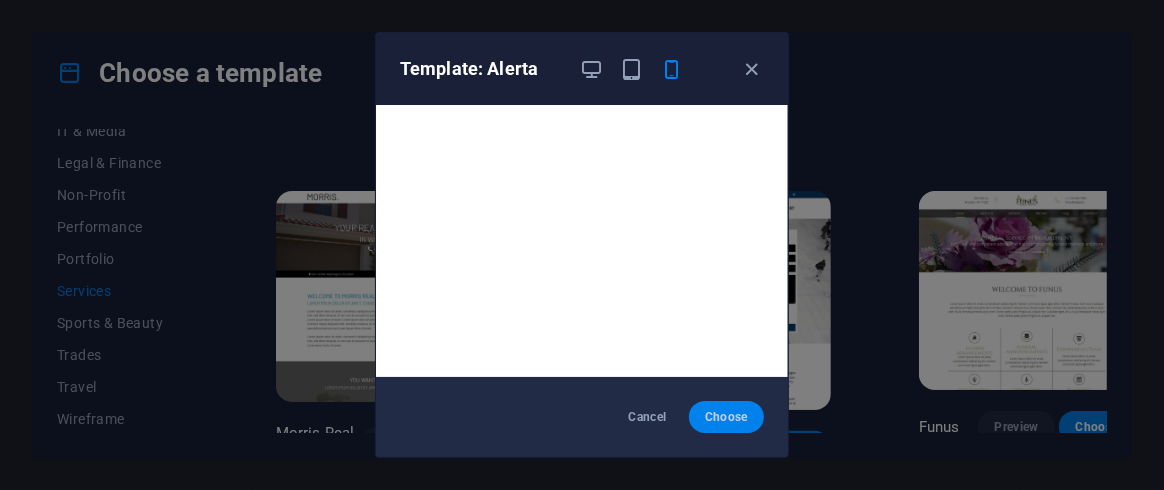 click on "Choose" at bounding box center [726, 417] 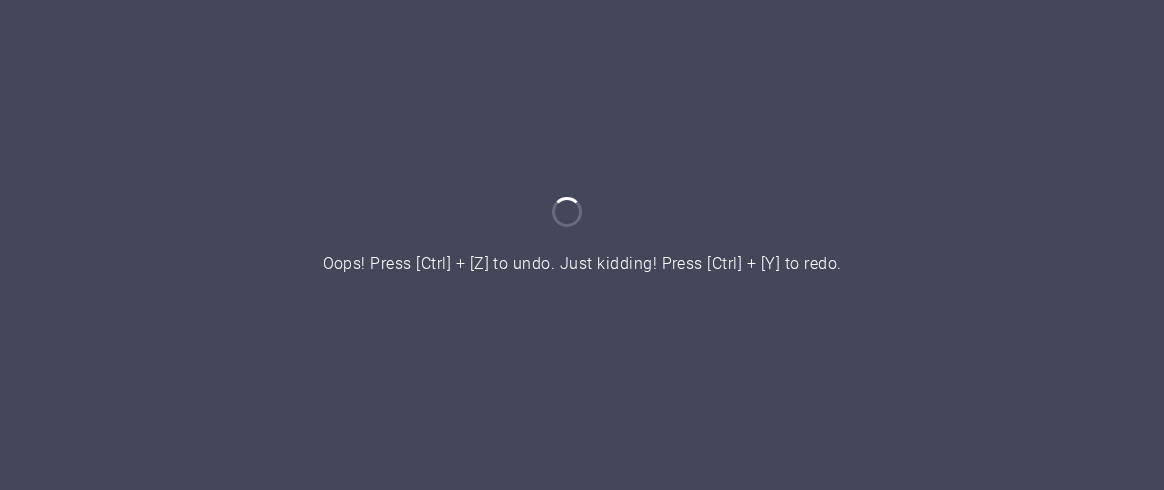 scroll, scrollTop: 0, scrollLeft: 0, axis: both 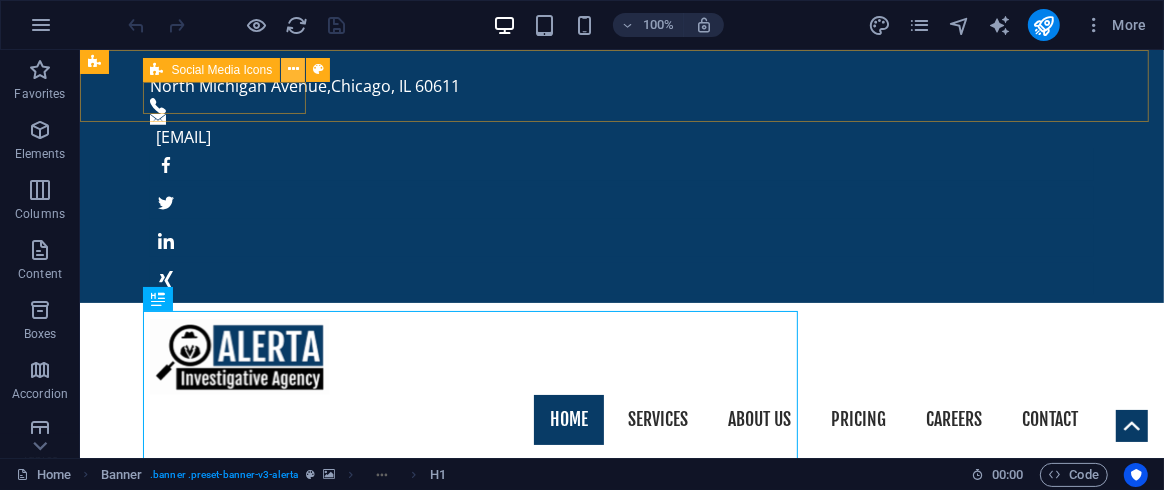 click at bounding box center (293, 69) 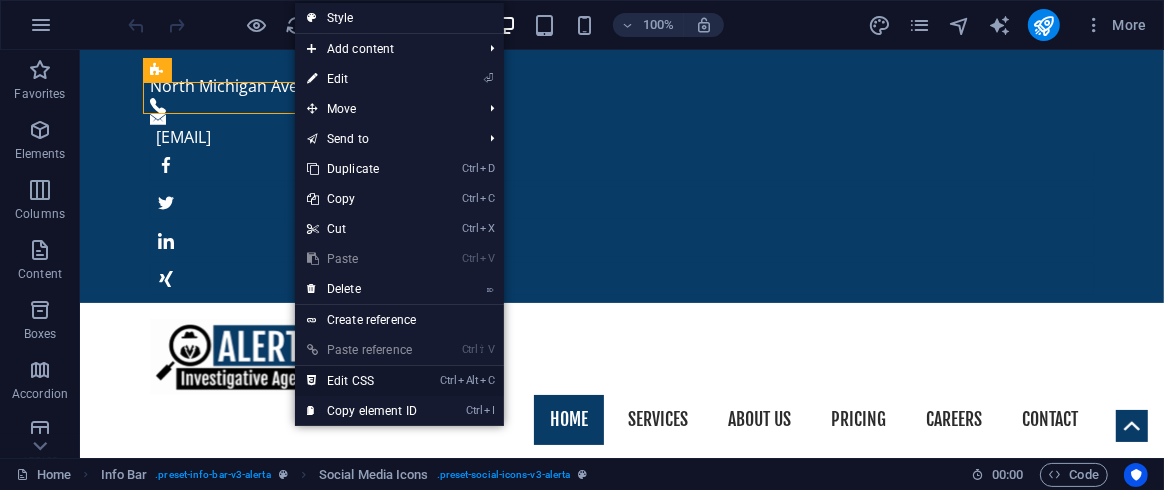 click on "Ctrl Alt C  Edit CSS" at bounding box center (362, 381) 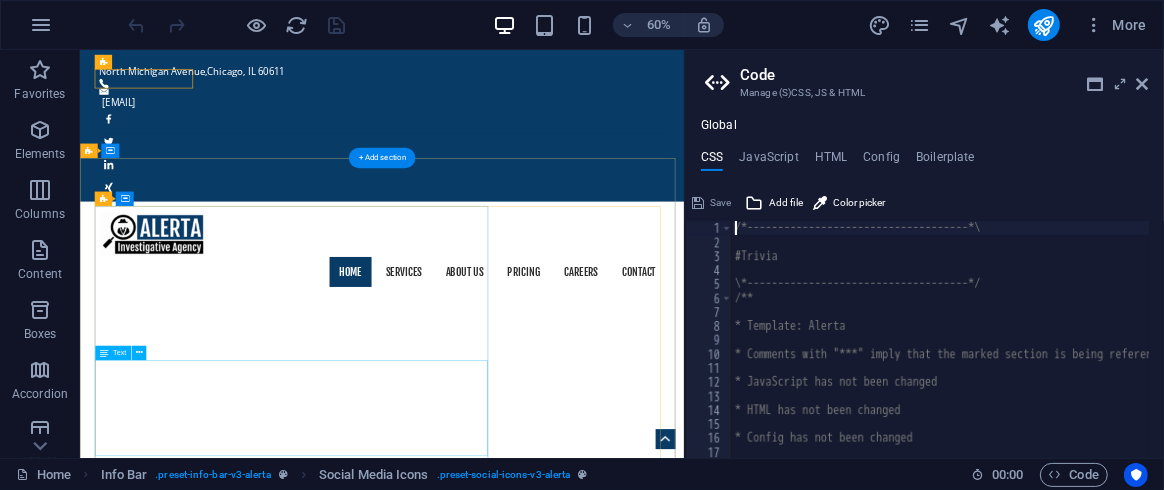 type on "@include social-icons-v3(" 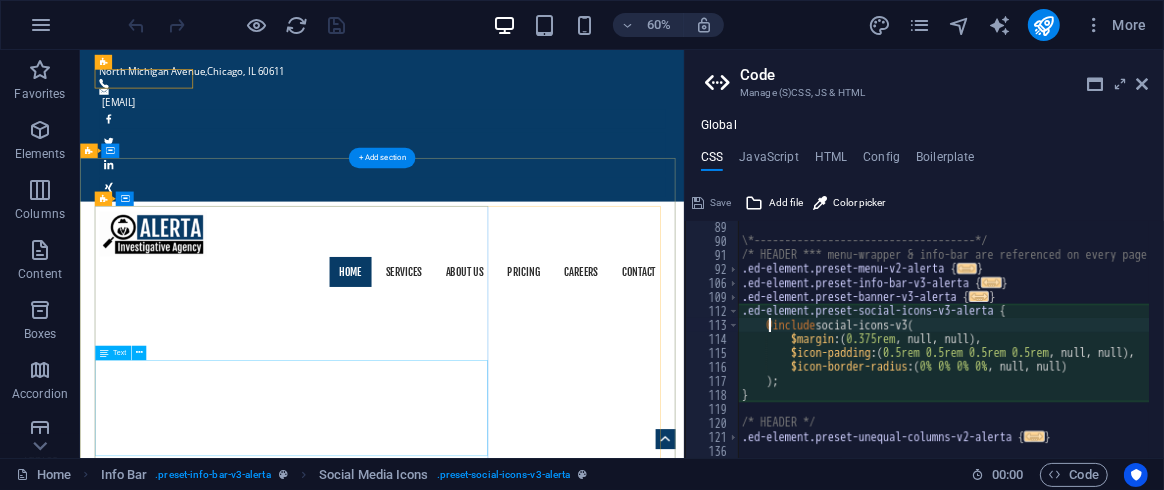 scroll, scrollTop: 1232, scrollLeft: 0, axis: vertical 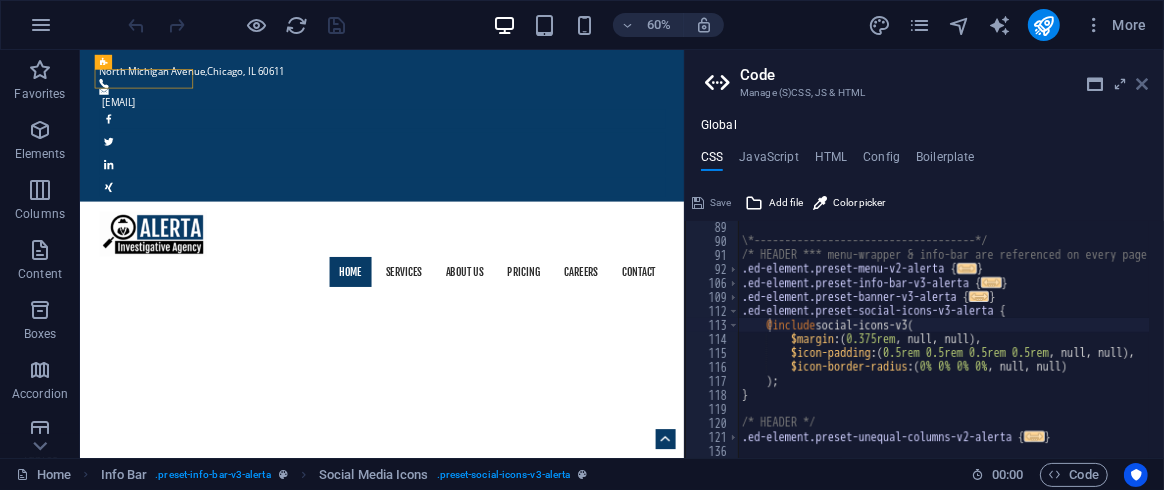 click at bounding box center (1142, 84) 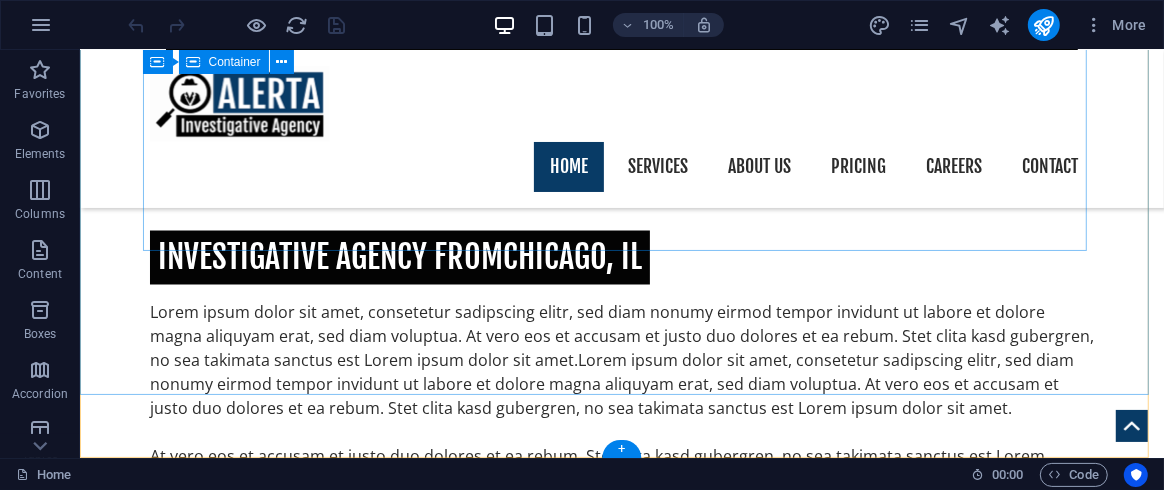 scroll, scrollTop: 2335, scrollLeft: 0, axis: vertical 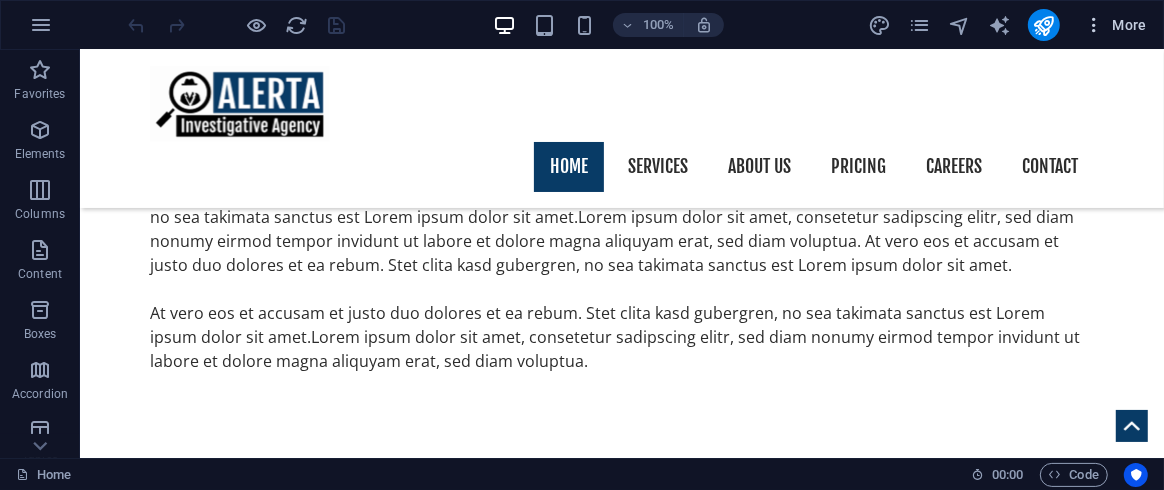 click on "More" at bounding box center (1115, 25) 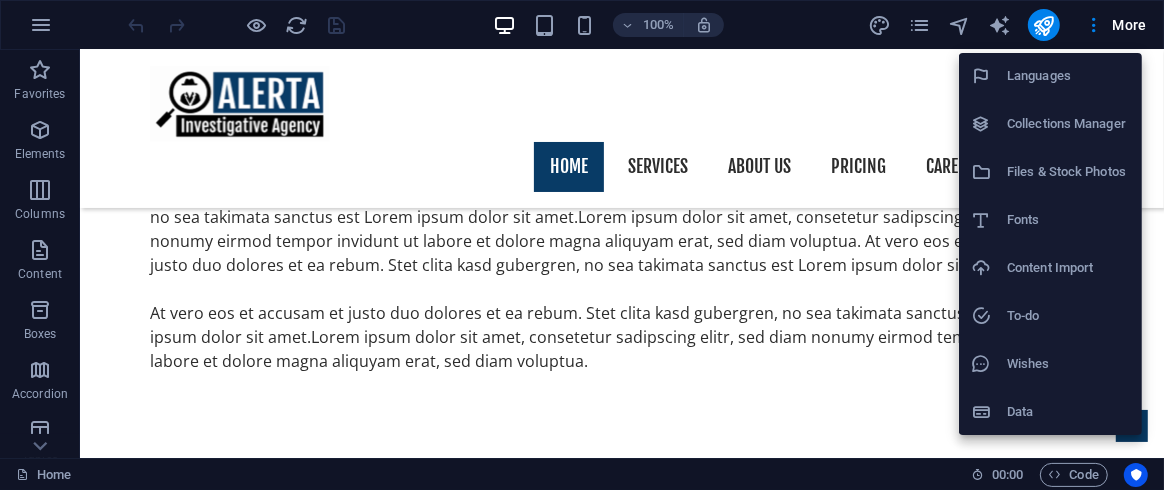 scroll, scrollTop: 0, scrollLeft: 0, axis: both 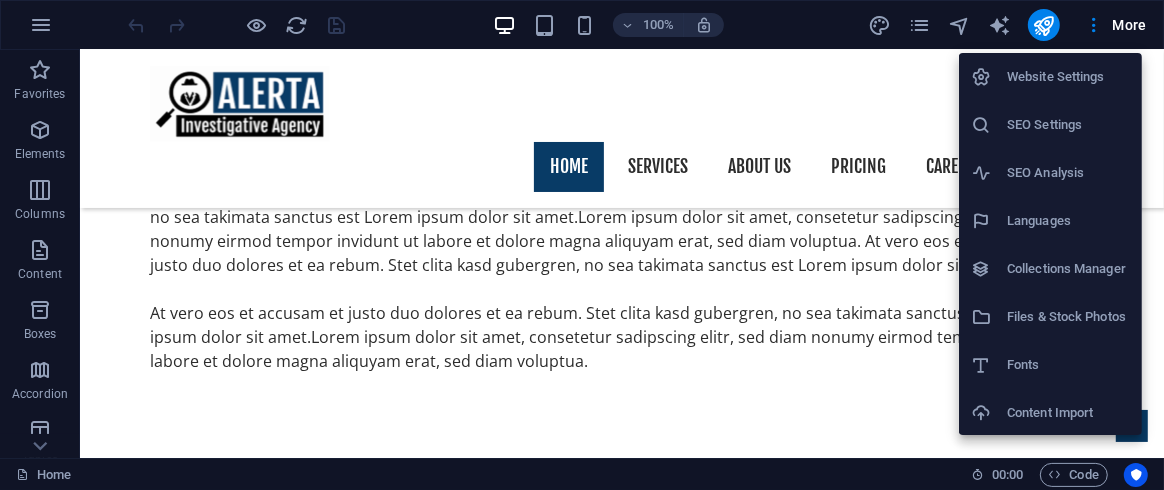 click at bounding box center [582, 245] 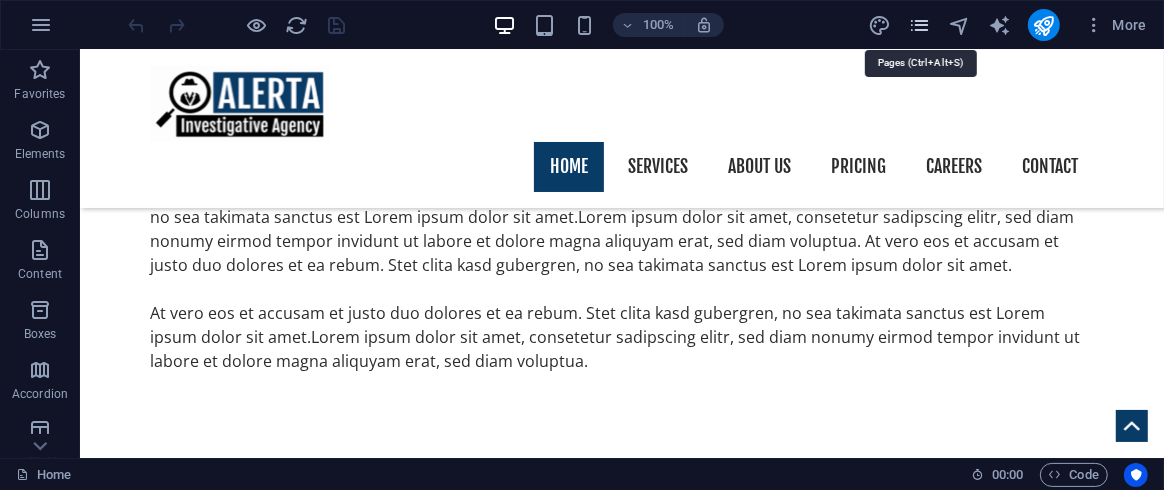 click at bounding box center (919, 25) 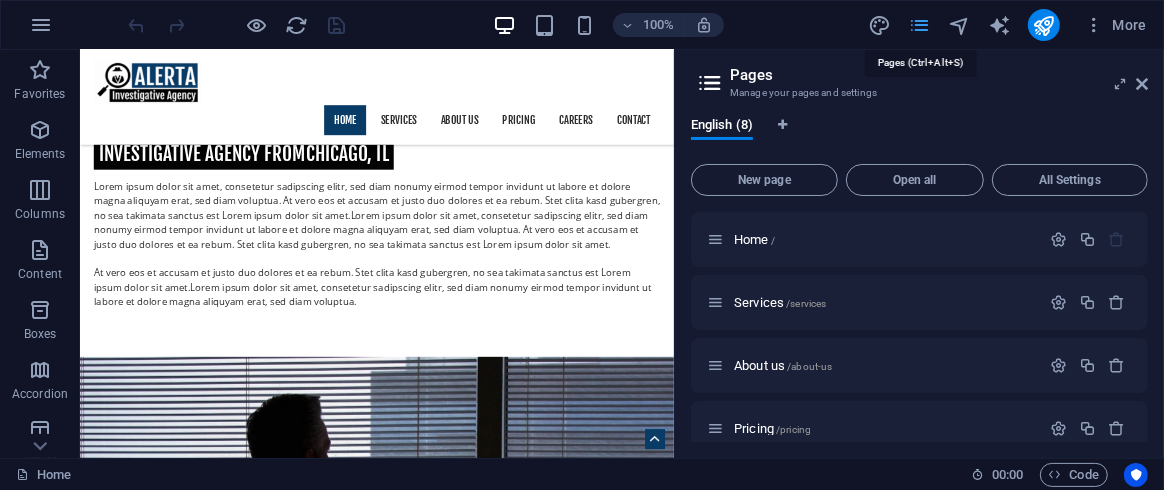 scroll, scrollTop: 2063, scrollLeft: 0, axis: vertical 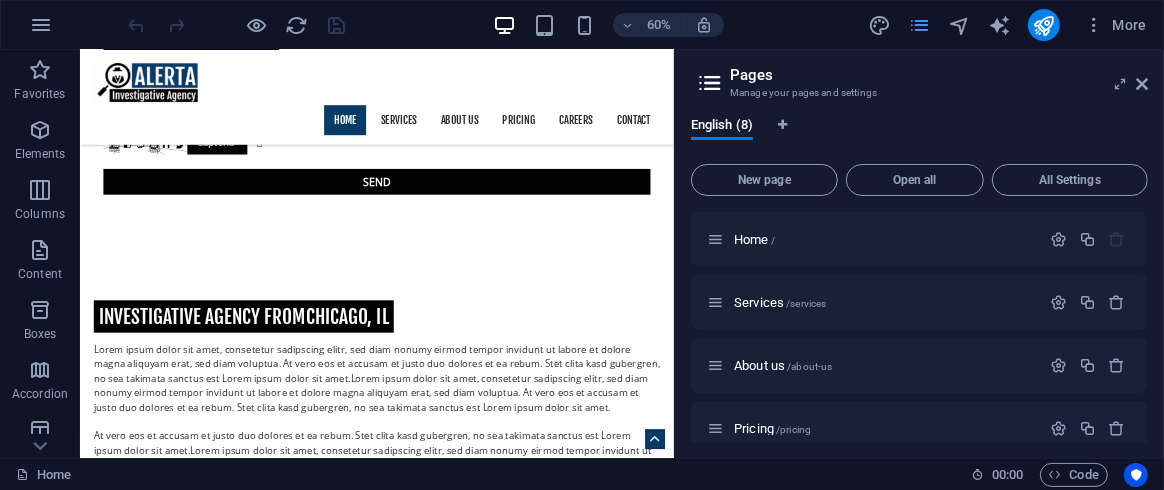 click at bounding box center [919, 25] 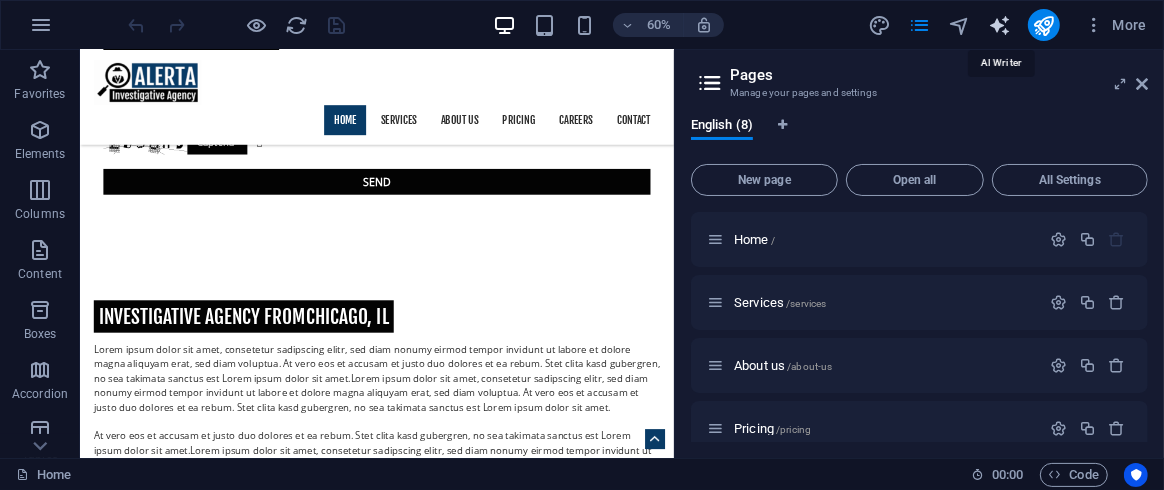 click at bounding box center [999, 25] 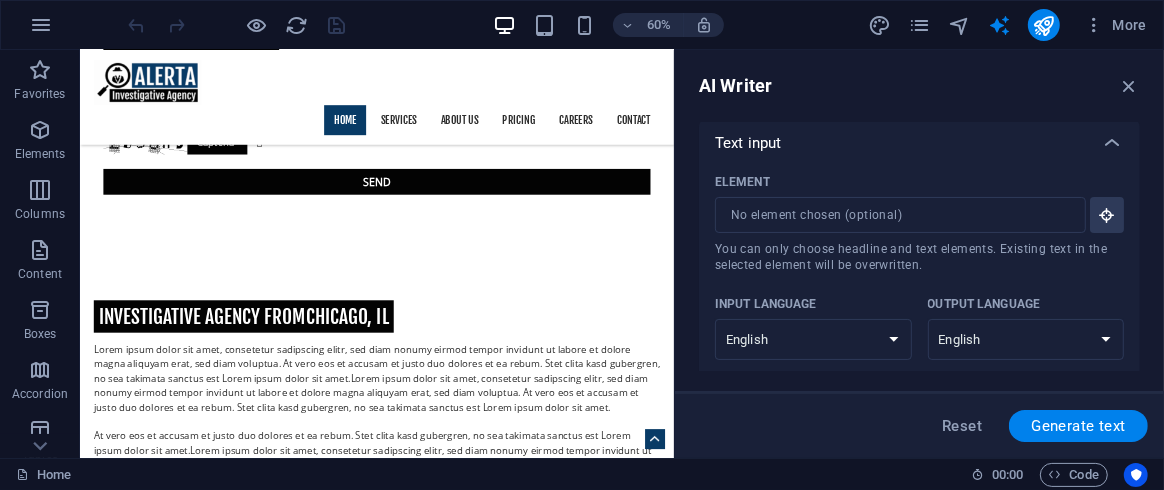 scroll, scrollTop: 0, scrollLeft: 0, axis: both 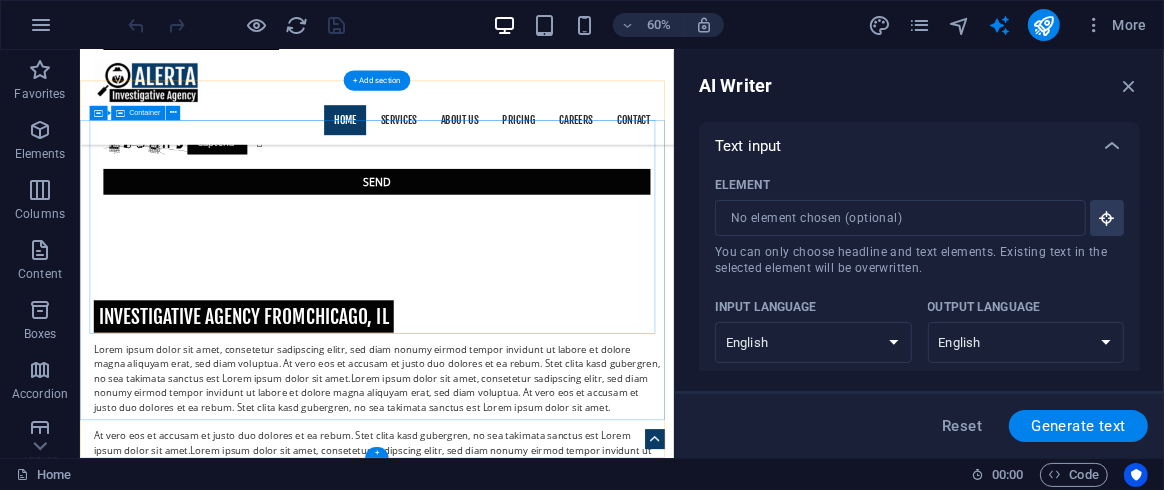click on "Massa dignissim nibh. Sapien rutrum. Gravida faucibus felis etiam nostra nisl est, pulvinar, sagittis dignissim tempor praesent molestie. Contact [STREET], [CITY], [STATE]   [ZIP] Telefon:  Mobil:  Email:  [EMAIL] Navigation Home Services About us Pricing Careers Contact" at bounding box center [574, 3448] 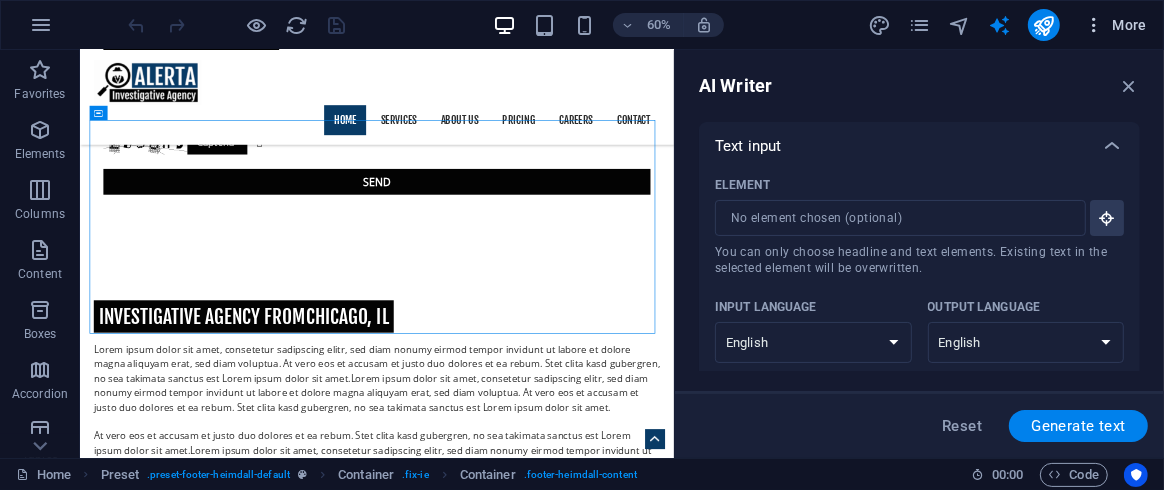 click on "More" at bounding box center (1115, 25) 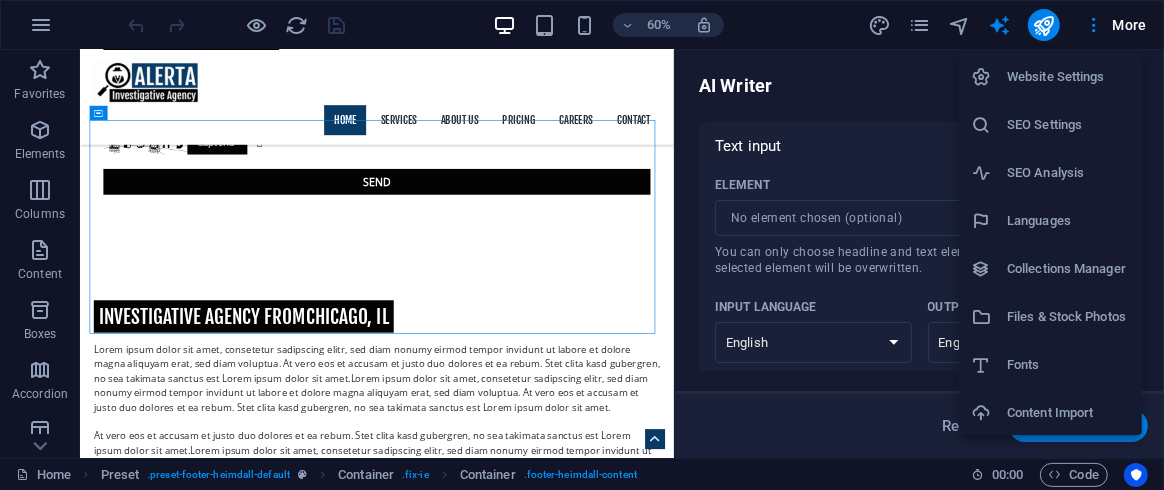 click at bounding box center (582, 245) 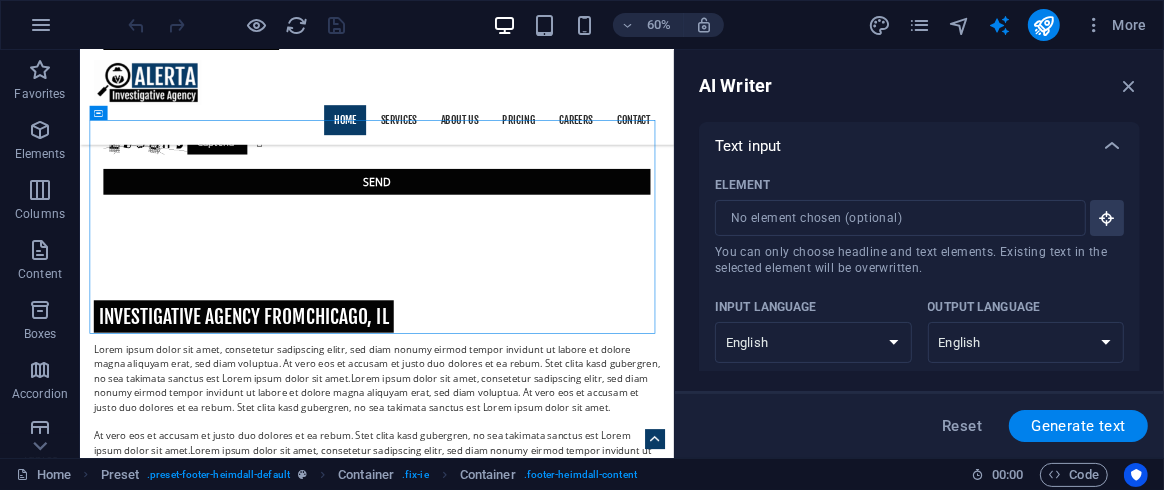 click on "More" at bounding box center (1115, 25) 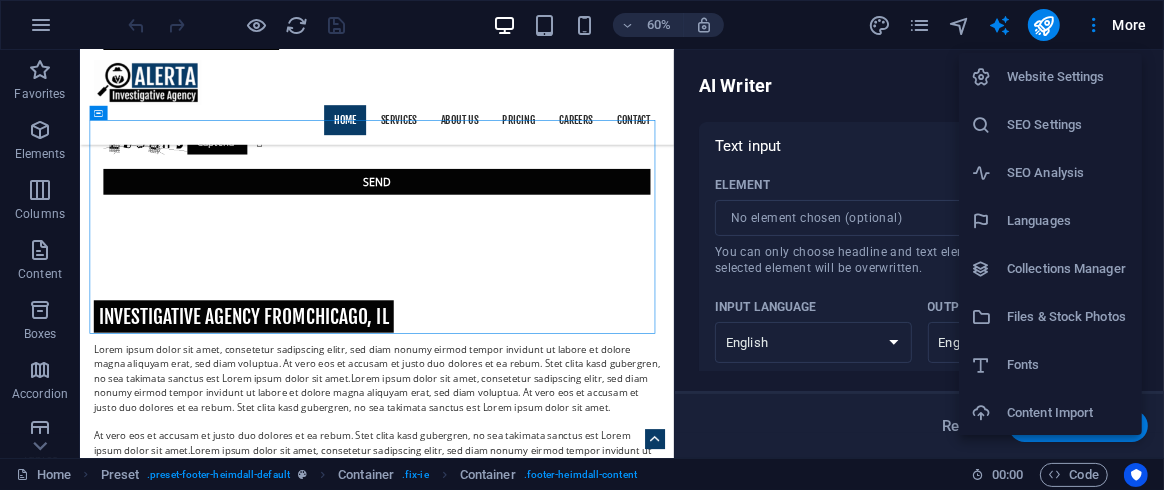 click on "Website Settings" at bounding box center (1068, 77) 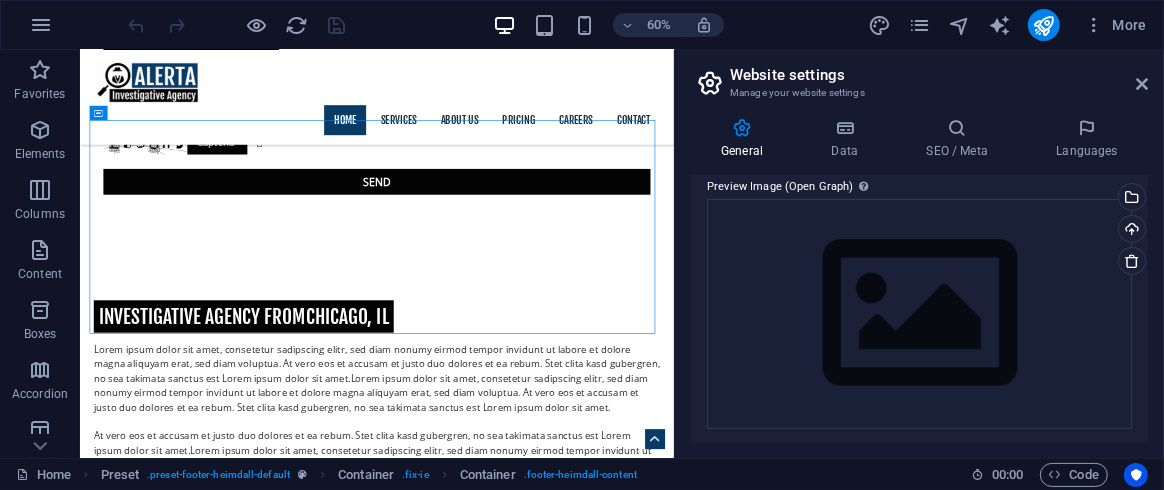 scroll, scrollTop: 415, scrollLeft: 0, axis: vertical 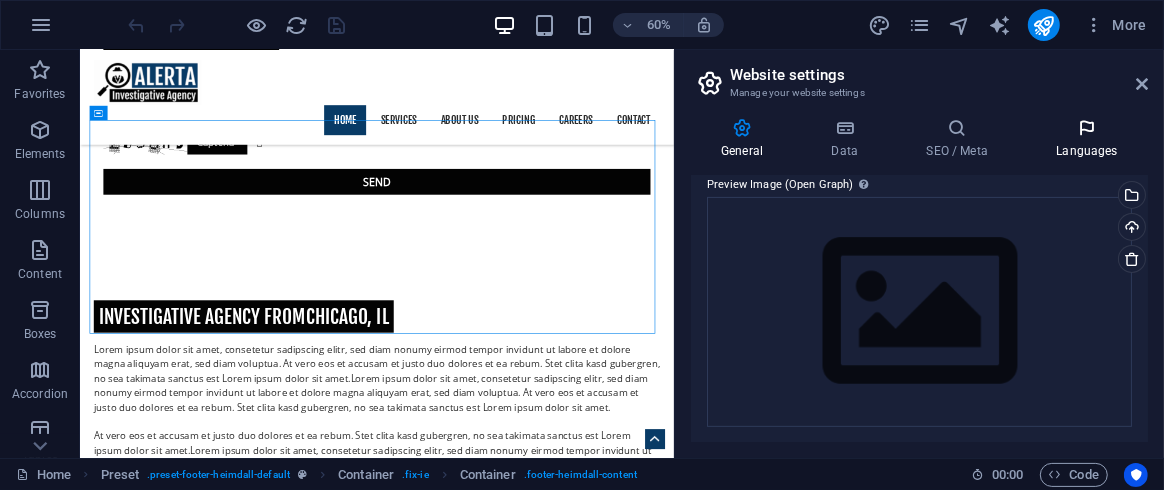 click on "Languages" at bounding box center [1087, 139] 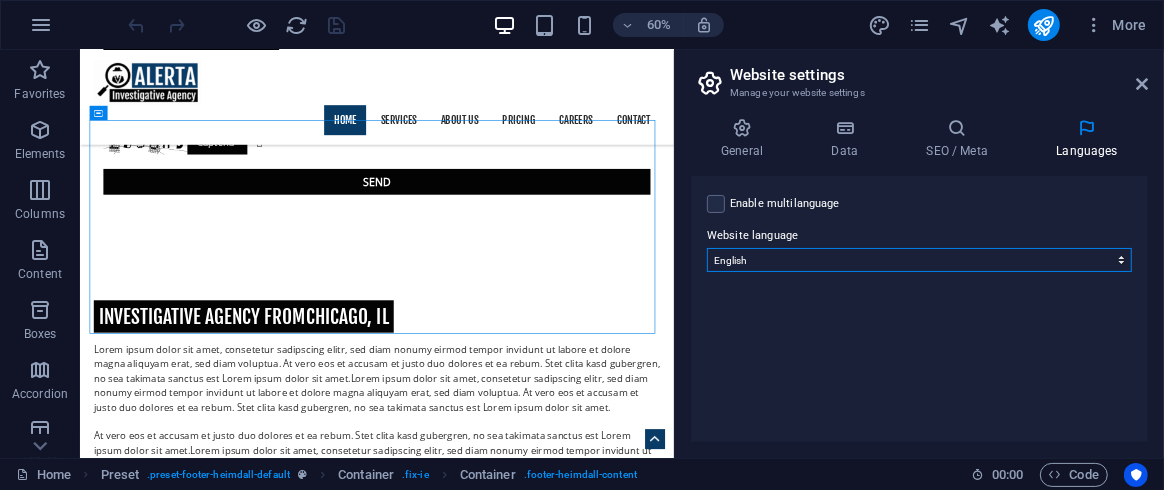 click on "Abkhazian Afar Afrikaans Akan Albanian Amharic Arabic Aragonese Armenian Assamese Avaric Avestan Aymara Azerbaijani Bambara Bashkir Basque Belarusian Bengali Bihari languages Bislama Bokmål Bosnian Breton Bulgarian Burmese Catalan Central Khmer Chamorro Chechen Chinese Church Slavic Chuvash Cornish Corsican Cree Croatian Czech Danish Dutch Dzongkha English Esperanto Estonian Ewe Faroese Farsi (Persian) Fijian Finnish French Fulah Gaelic Galician Ganda Georgian German Greek Greenlandic Guaraní Gujarati Haitian Creole Hausa Hebrew Herero Hindi Hiri Motu Hungarian Icelandic Ido Igbo Indonesian Interlingua Interlingue Inuktitut Inupiaq Irish Italian Japanese Javanese Kannada Kanuri Kashmiri Kazakh Kikuyu Kinyarwanda Komi Kongo Korean Kurdish Kwanyama Kyrgyz Lao Latin Latvian Limburgish Lingala Lithuanian Luba-Katanga Luxembourgish Macedonian Malagasy Malay Malayalam Maldivian Maltese Manx Maori Marathi Marshallese Mongolian Nauru Navajo Ndonga Nepali North Ndebele Northern Sami Norwegian Norwegian Nynorsk Nuosu" at bounding box center (919, 260) 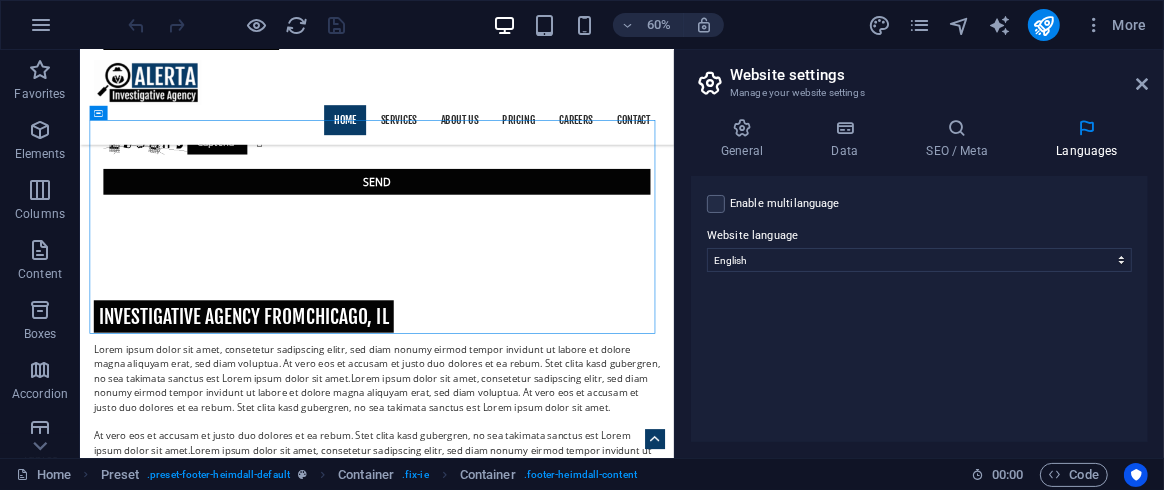 click on "Enable multilanguage To disable multilanguage delete all languages until only one language remains." at bounding box center (785, 204) 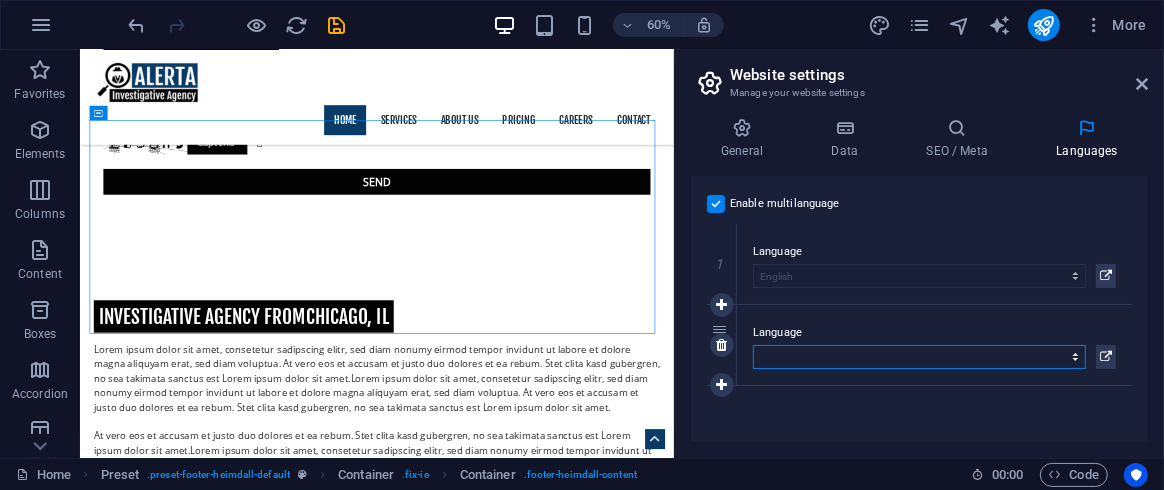 click on "Abkhazian Afar Afrikaans Akan Albanian Amharic Arabic Aragonese Armenian Assamese Avaric Avestan Aymara Azerbaijani Bambara Bashkir Basque Belarusian Bengali Bihari languages Bislama Bokmål Bosnian Breton Bulgarian Burmese Catalan Central Khmer Chamorro Chechen Chinese Church Slavic Chuvash Cornish Corsican Cree Croatian Czech Danish Dutch Dzongkha English Esperanto Estonian Ewe Faroese Farsi (Persian) Fijian Finnish French Fulah Gaelic Galician Ganda Georgian German Greek Greenlandic Guaraní Gujarati Haitian Creole Hausa Hebrew Herero Hindi Hiri Motu Hungarian Icelandic Ido Igbo Indonesian Interlingua Interlingue Inuktitut Inupiaq Irish Italian Japanese Javanese Kannada Kanuri Kashmiri Kazakh Kikuyu Kinyarwanda Komi Kongo Korean Kurdish Kwanyama Kyrgyz Lao Latin Latvian Limburgish Lingala Lithuanian Luba-Katanga Luxembourgish Macedonian Malagasy Malay Malayalam Maldivian Maltese Manx Maori Marathi Marshallese Mongolian Nauru Navajo Ndonga Nepali North Ndebele Northern Sami Norwegian Norwegian Nynorsk Nuosu" at bounding box center (919, 357) 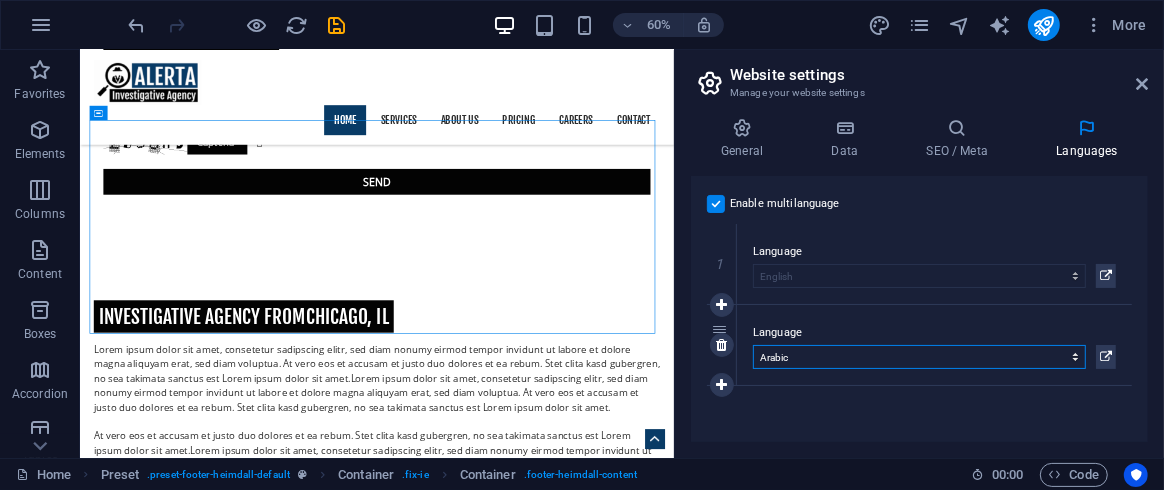 click on "Abkhazian Afar Afrikaans Akan Albanian Amharic Arabic Aragonese Armenian Assamese Avaric Avestan Aymara Azerbaijani Bambara Bashkir Basque Belarusian Bengali Bihari languages Bislama Bokmål Bosnian Breton Bulgarian Burmese Catalan Central Khmer Chamorro Chechen Chinese Church Slavic Chuvash Cornish Corsican Cree Croatian Czech Danish Dutch Dzongkha English Esperanto Estonian Ewe Faroese Farsi (Persian) Fijian Finnish French Fulah Gaelic Galician Ganda Georgian German Greek Greenlandic Guaraní Gujarati Haitian Creole Hausa Hebrew Herero Hindi Hiri Motu Hungarian Icelandic Ido Igbo Indonesian Interlingua Interlingue Inuktitut Inupiaq Irish Italian Japanese Javanese Kannada Kanuri Kashmiri Kazakh Kikuyu Kinyarwanda Komi Kongo Korean Kurdish Kwanyama Kyrgyz Lao Latin Latvian Limburgish Lingala Lithuanian Luba-Katanga Luxembourgish Macedonian Malagasy Malay Malayalam Maldivian Maltese Manx Maori Marathi Marshallese Mongolian Nauru Navajo Ndonga Nepali North Ndebele Northern Sami Norwegian Norwegian Nynorsk Nuosu" at bounding box center (919, 357) 